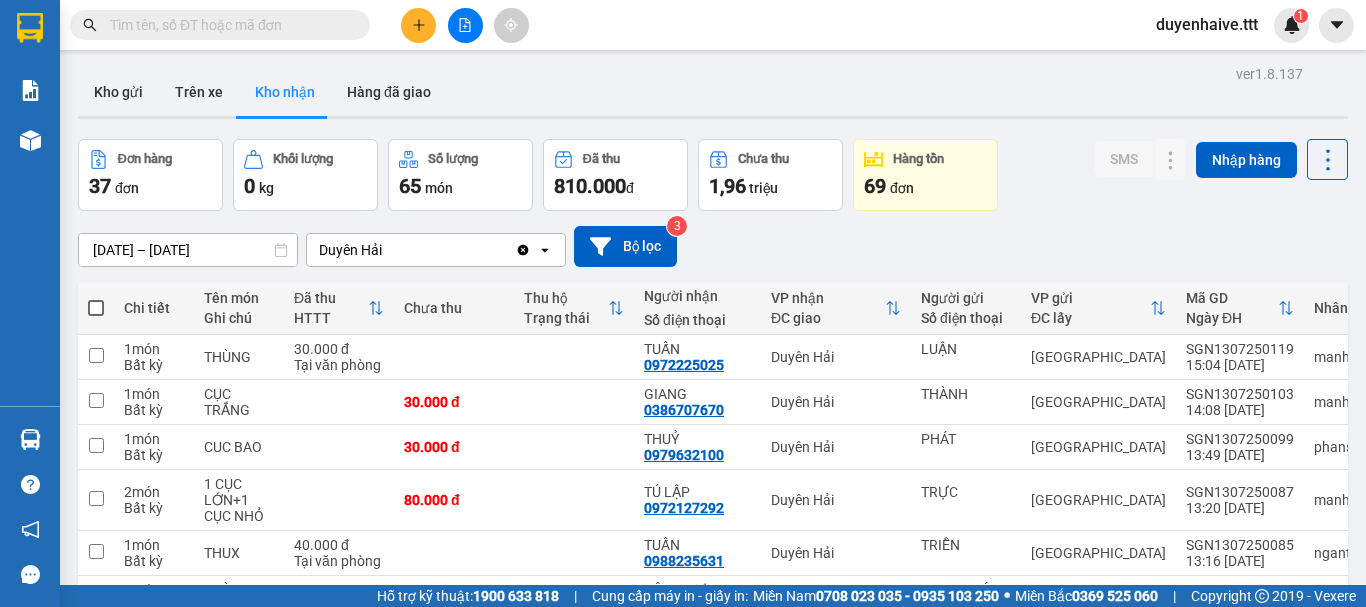 scroll, scrollTop: 0, scrollLeft: 0, axis: both 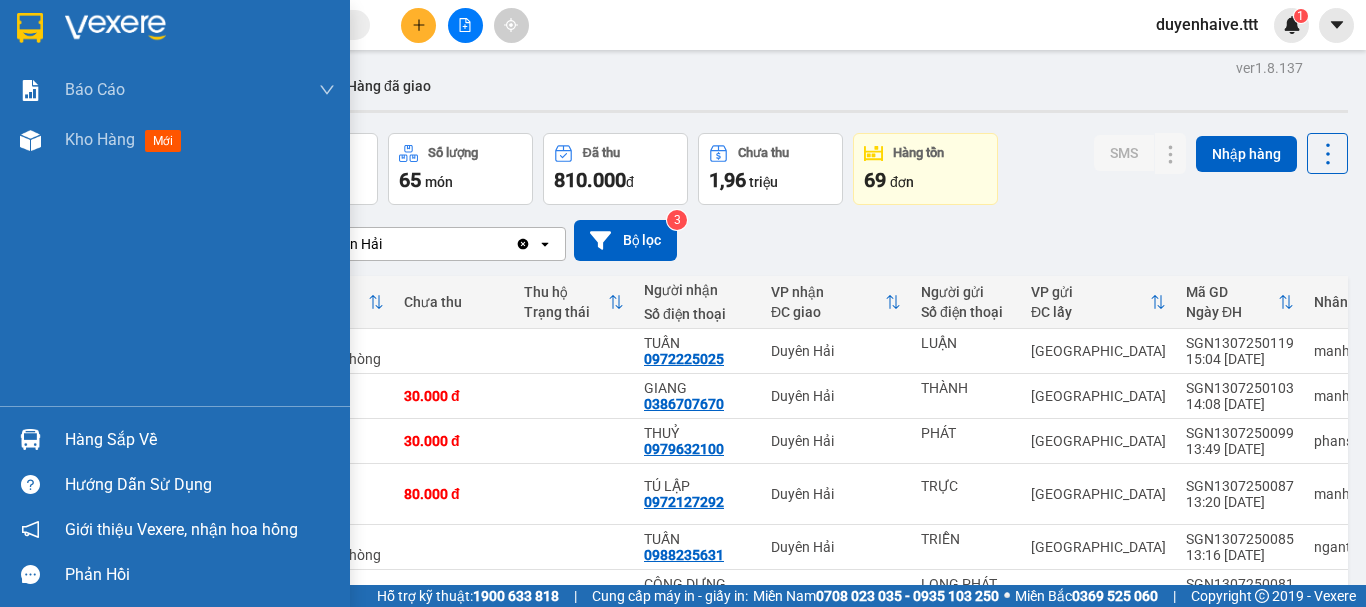 drag, startPoint x: 140, startPoint y: 426, endPoint x: 162, endPoint y: 455, distance: 36.40055 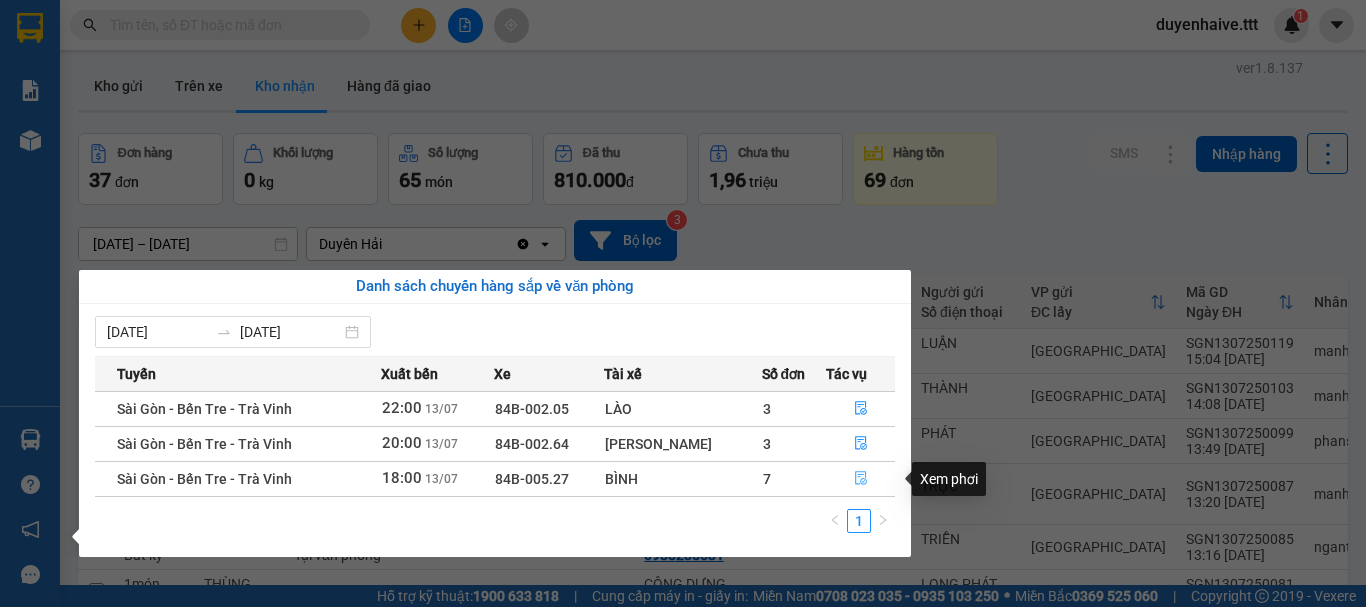 click 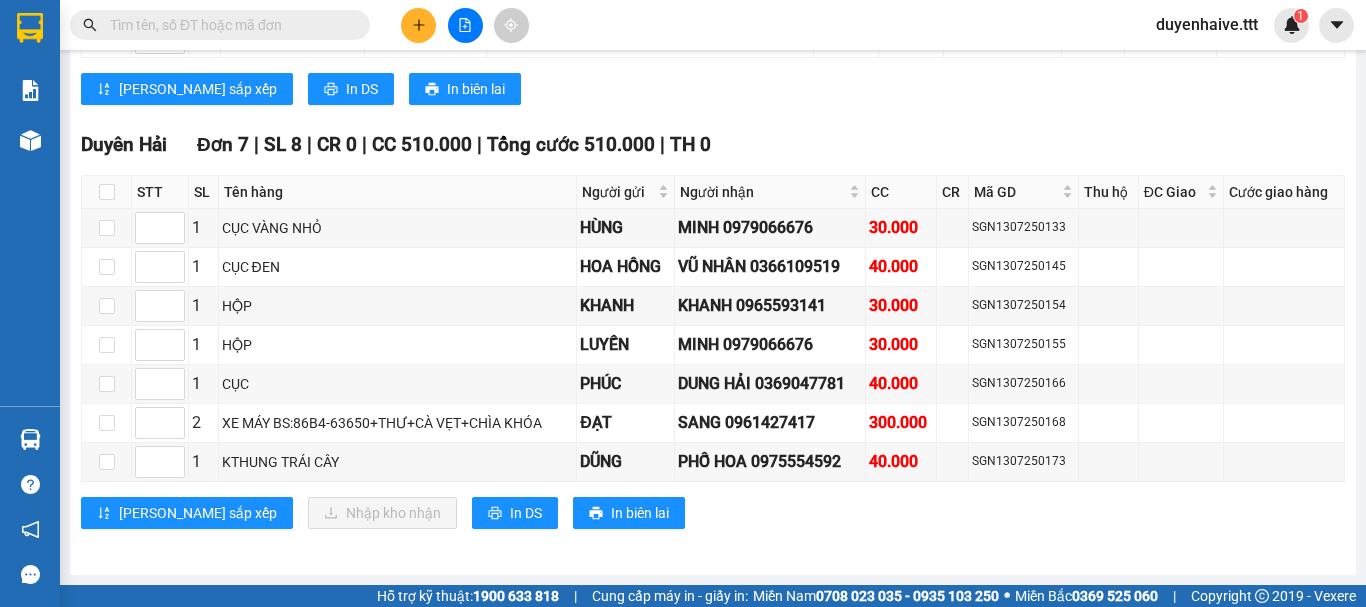 scroll, scrollTop: 2178, scrollLeft: 0, axis: vertical 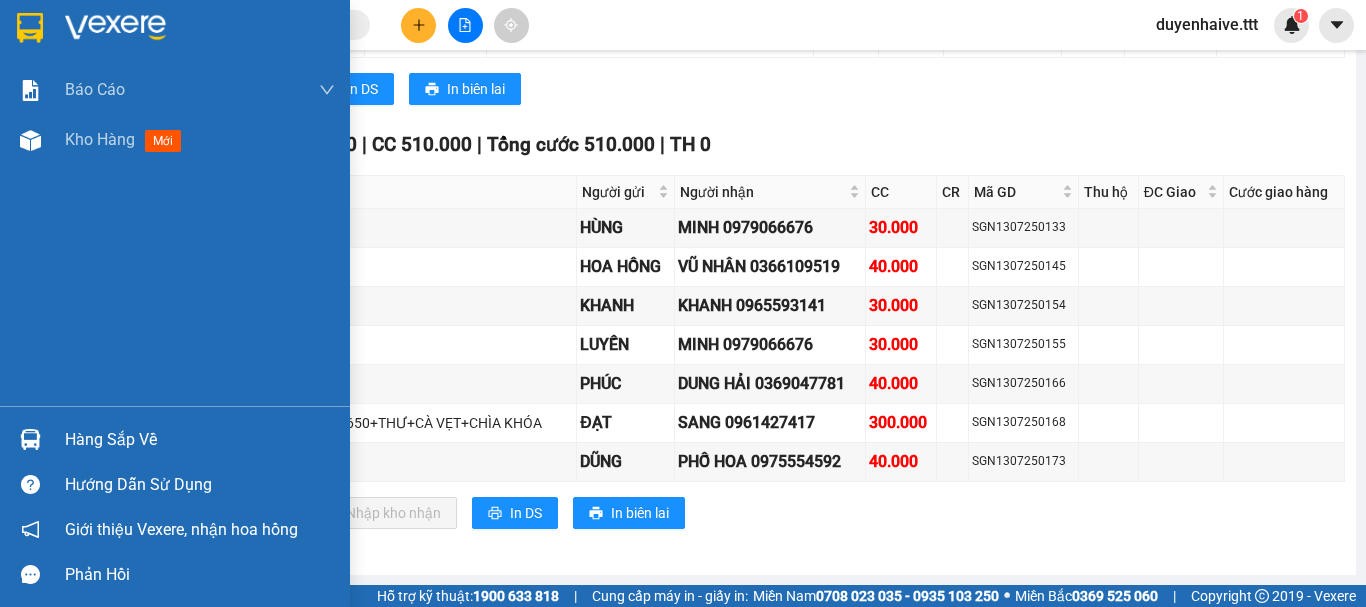 click on "Hướng dẫn sử dụng" at bounding box center [175, 484] 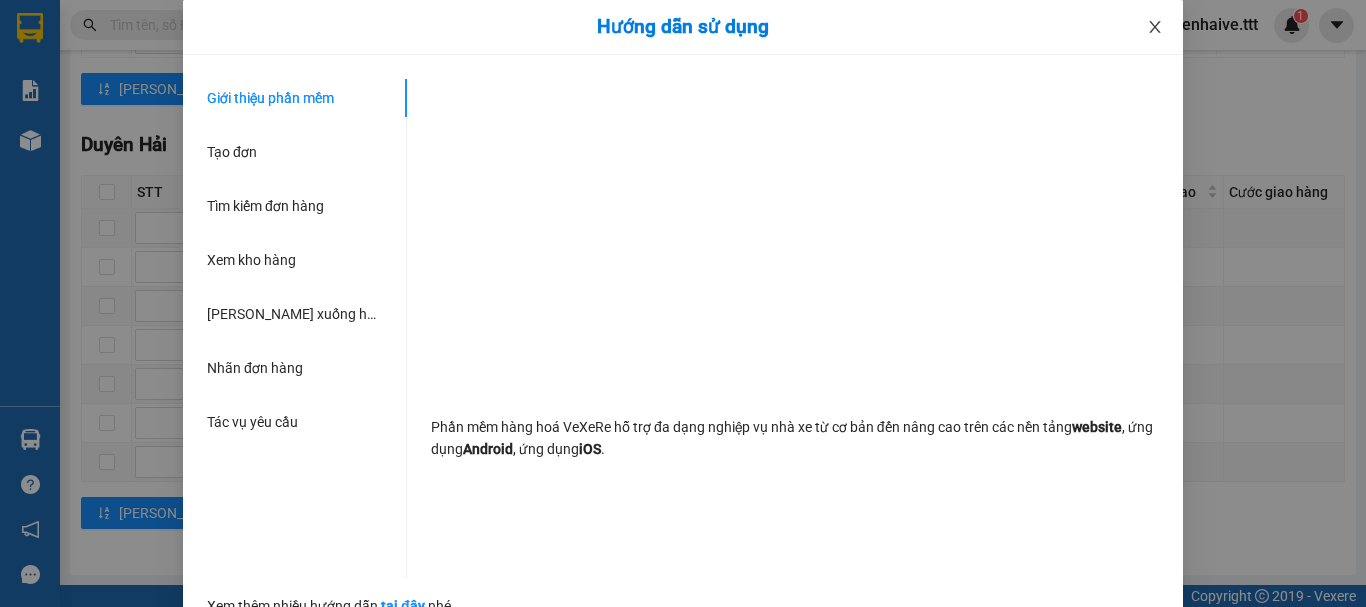 click 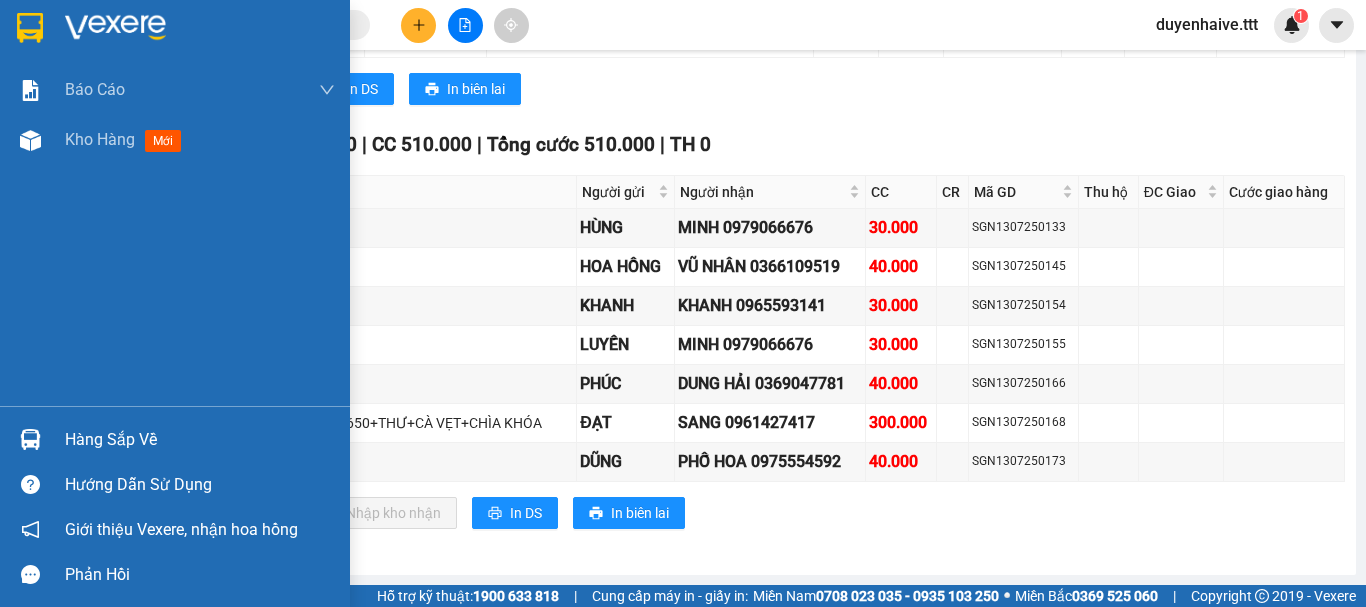 click on "Hàng sắp về" at bounding box center (200, 440) 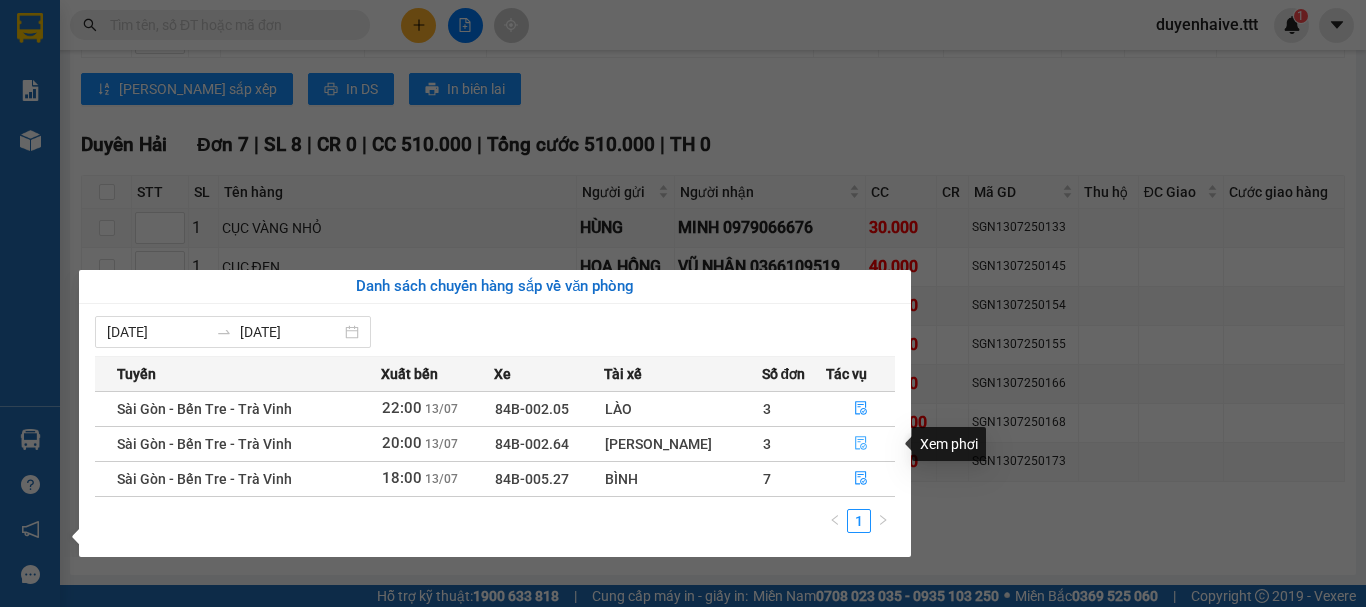 click 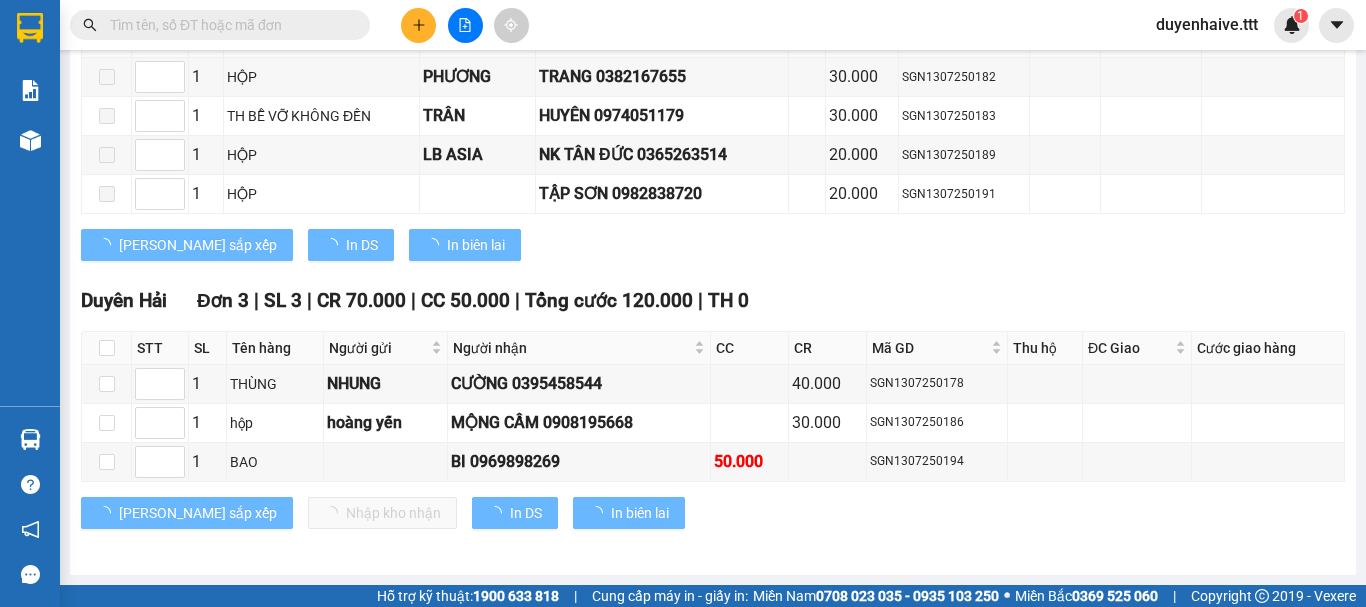 scroll, scrollTop: 1203, scrollLeft: 0, axis: vertical 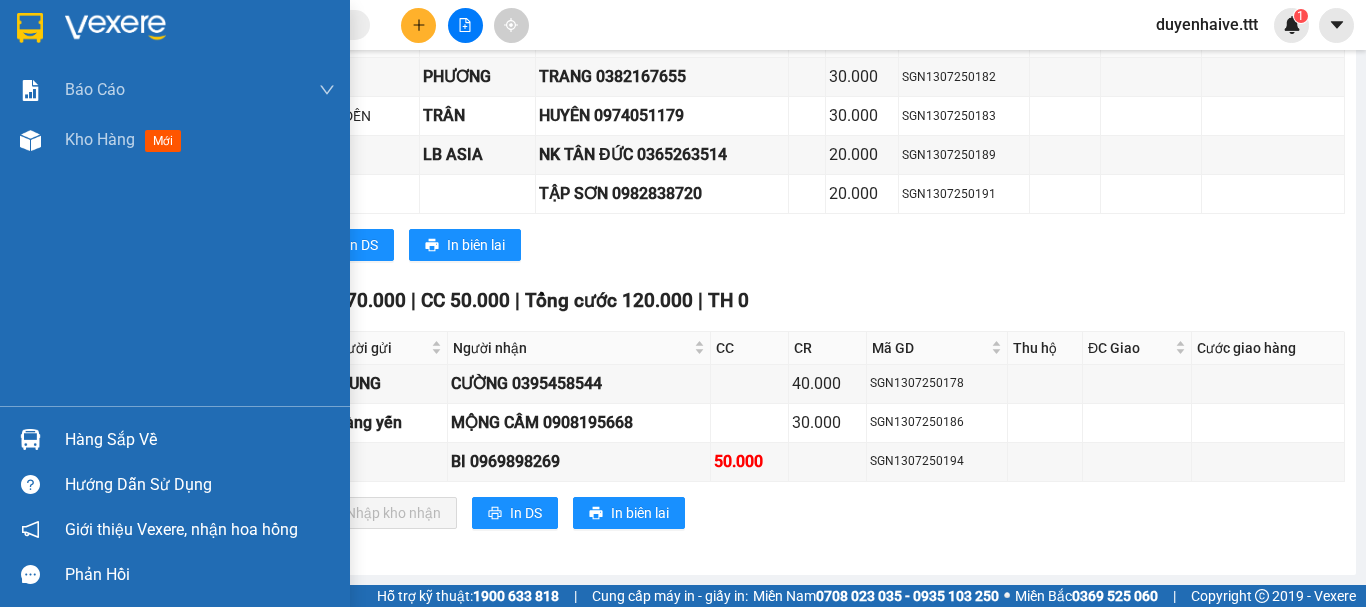 click on "Hàng sắp về" at bounding box center (200, 440) 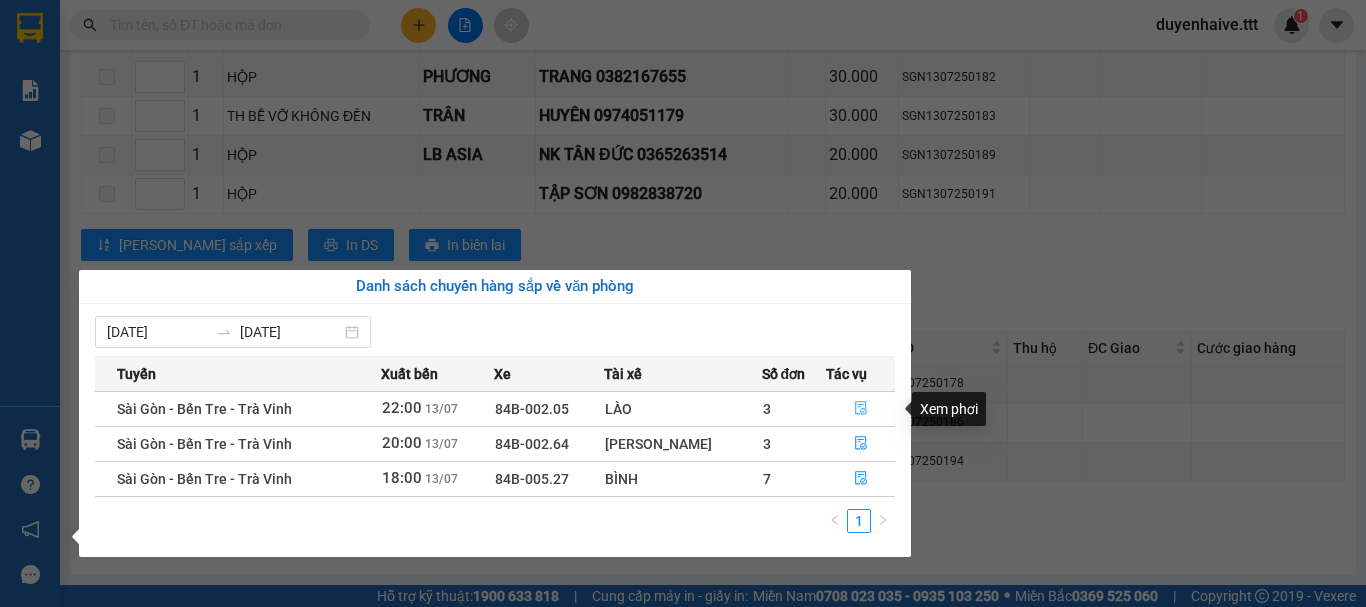 click 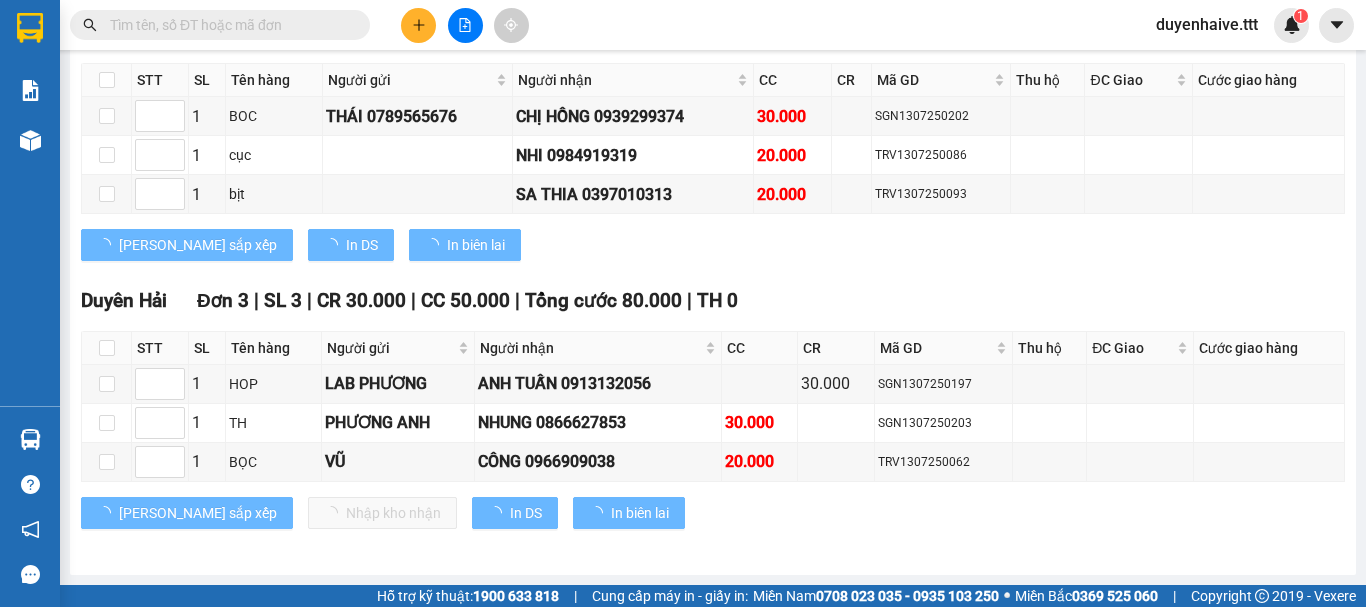 scroll, scrollTop: 662, scrollLeft: 0, axis: vertical 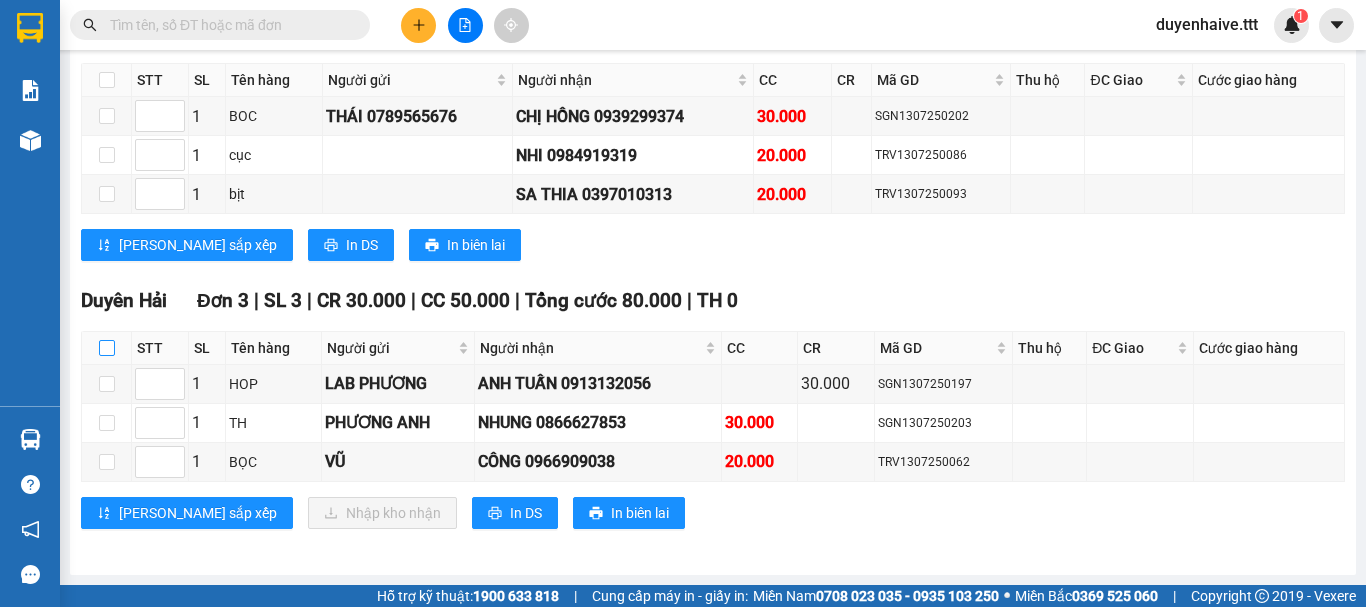 click at bounding box center [107, 348] 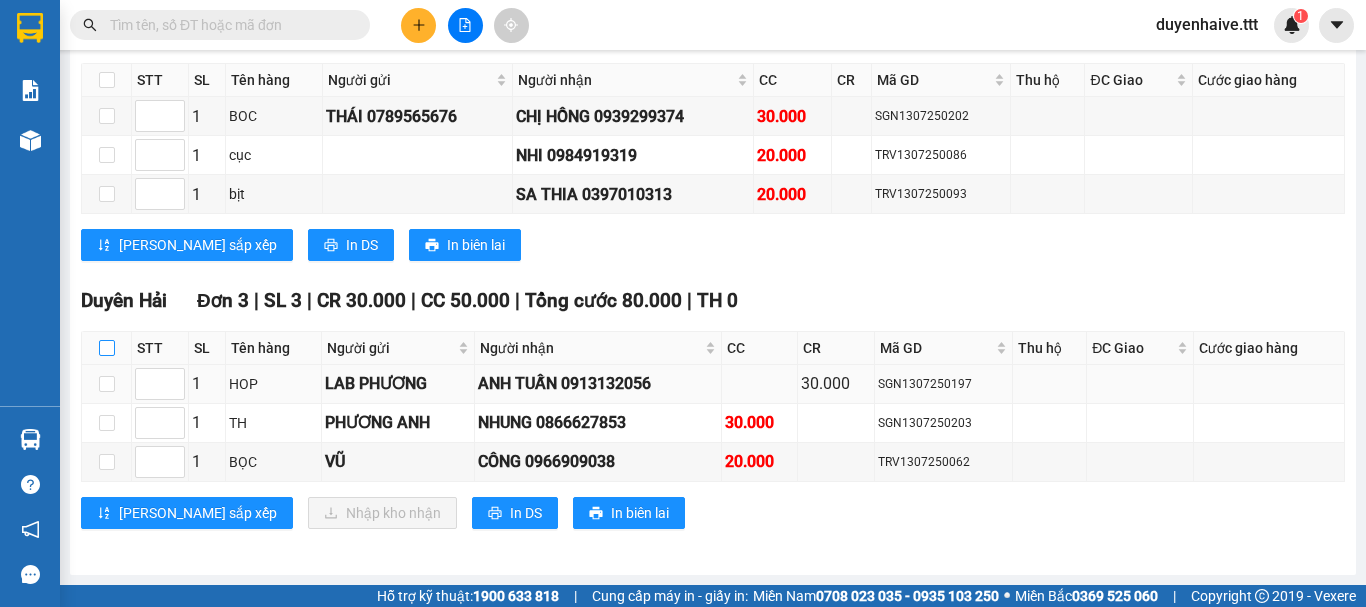 checkbox on "true" 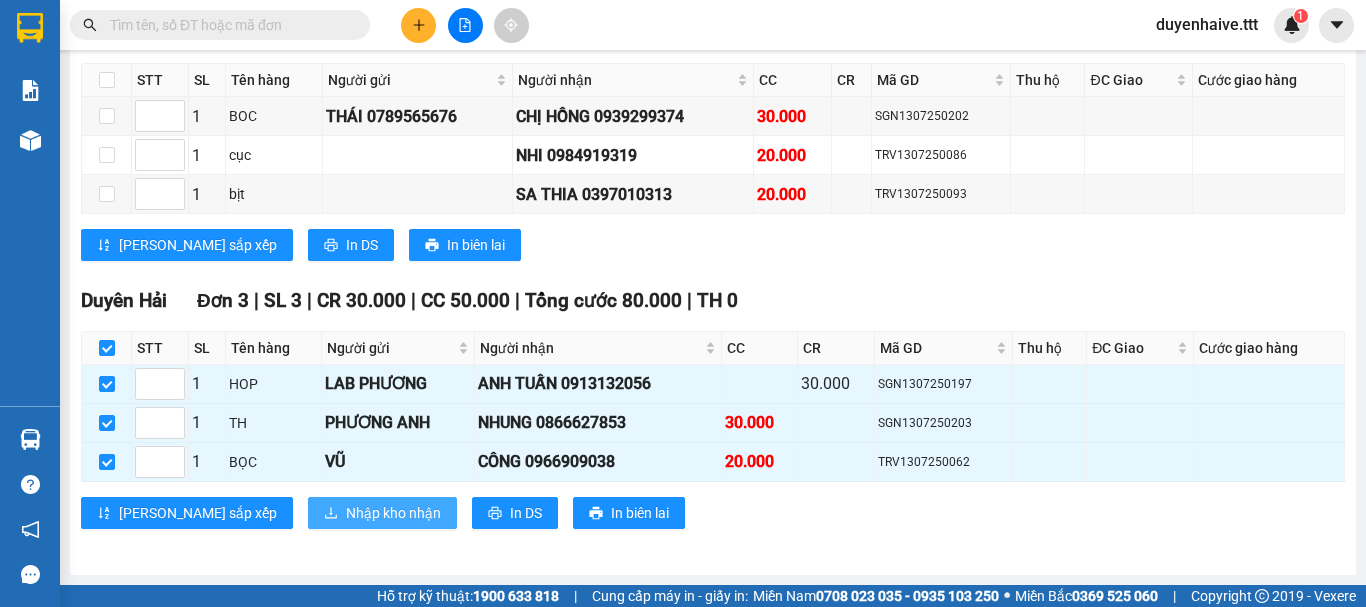 click on "Nhập kho nhận" at bounding box center [393, 513] 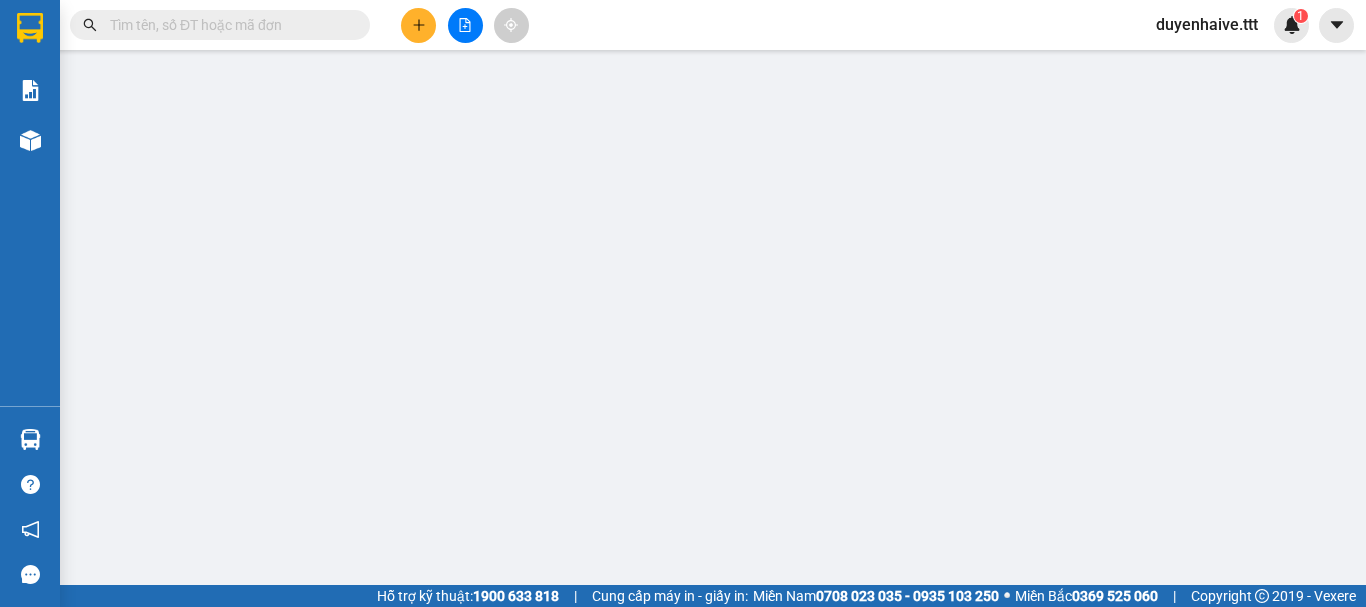 scroll, scrollTop: 0, scrollLeft: 0, axis: both 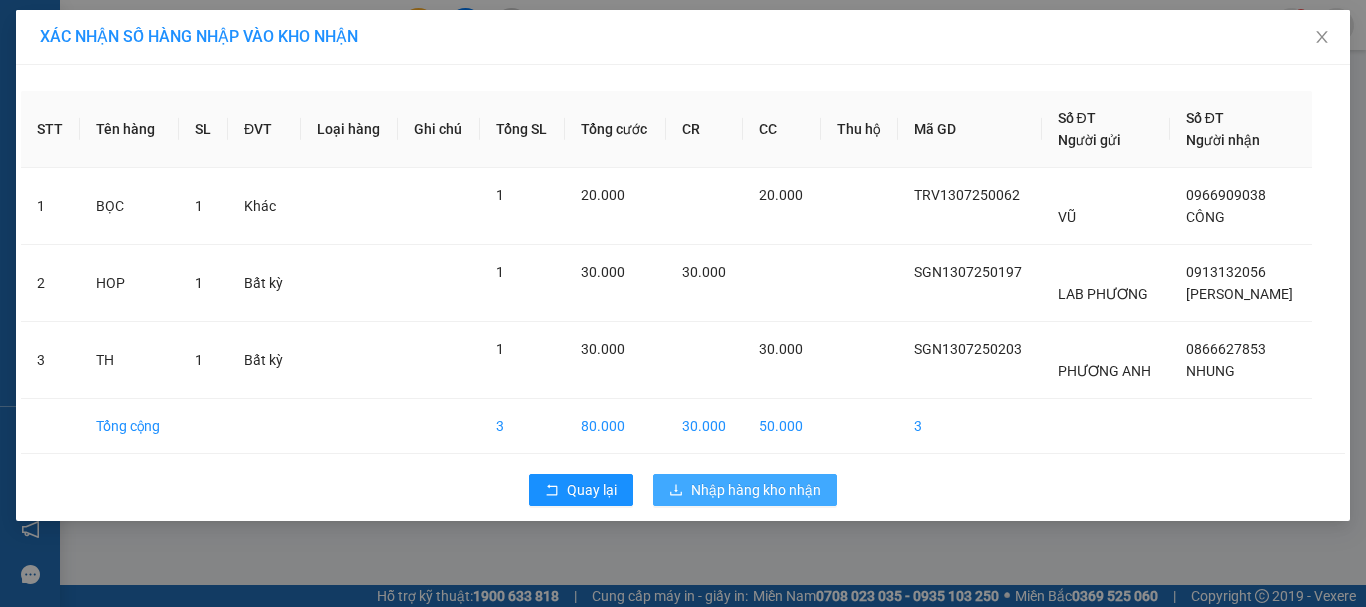 click on "Nhập hàng kho nhận" at bounding box center [756, 490] 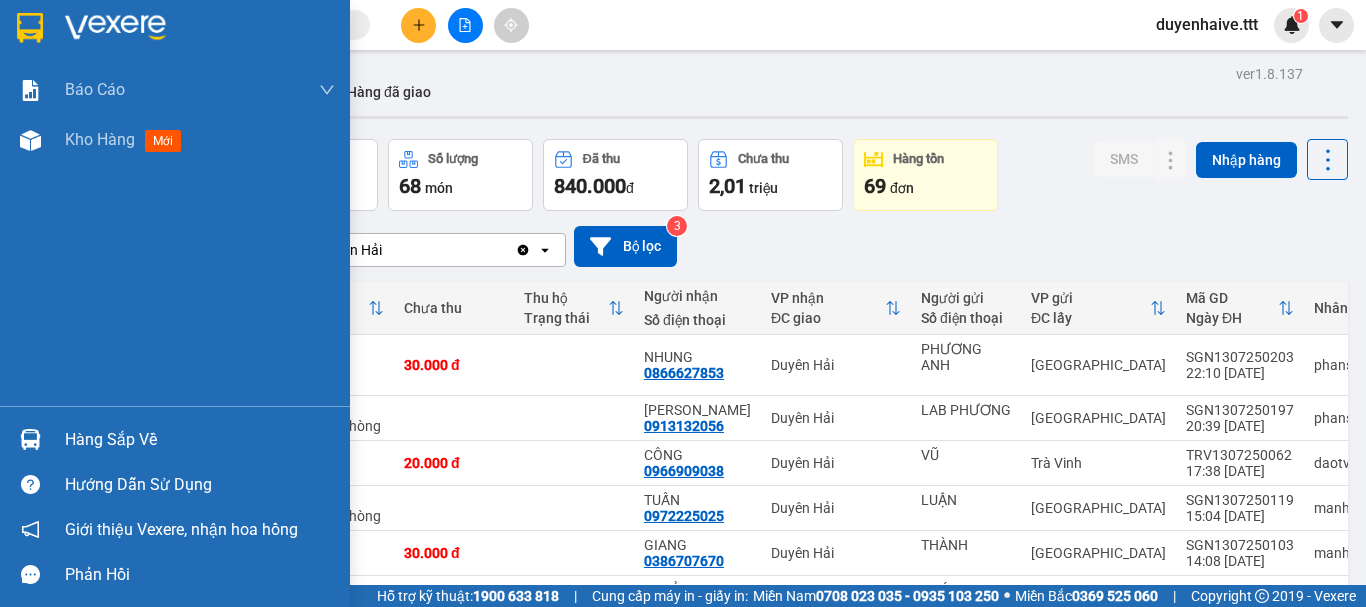 click on "Hàng sắp về" at bounding box center (200, 440) 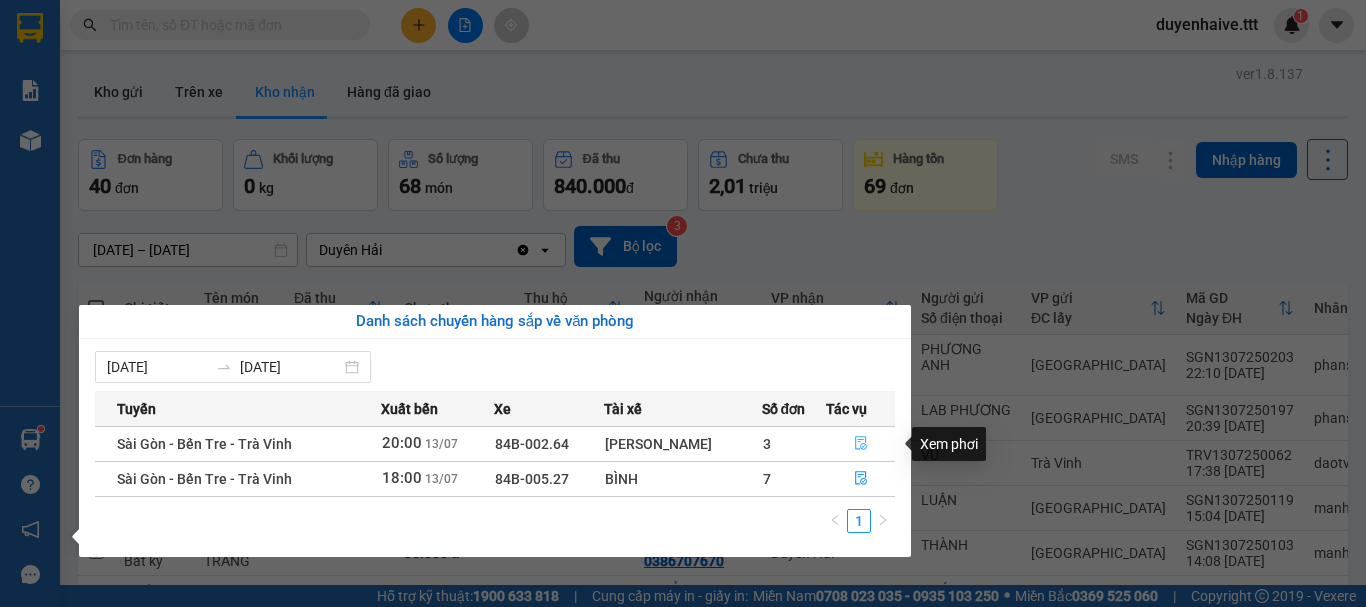 click at bounding box center [860, 444] 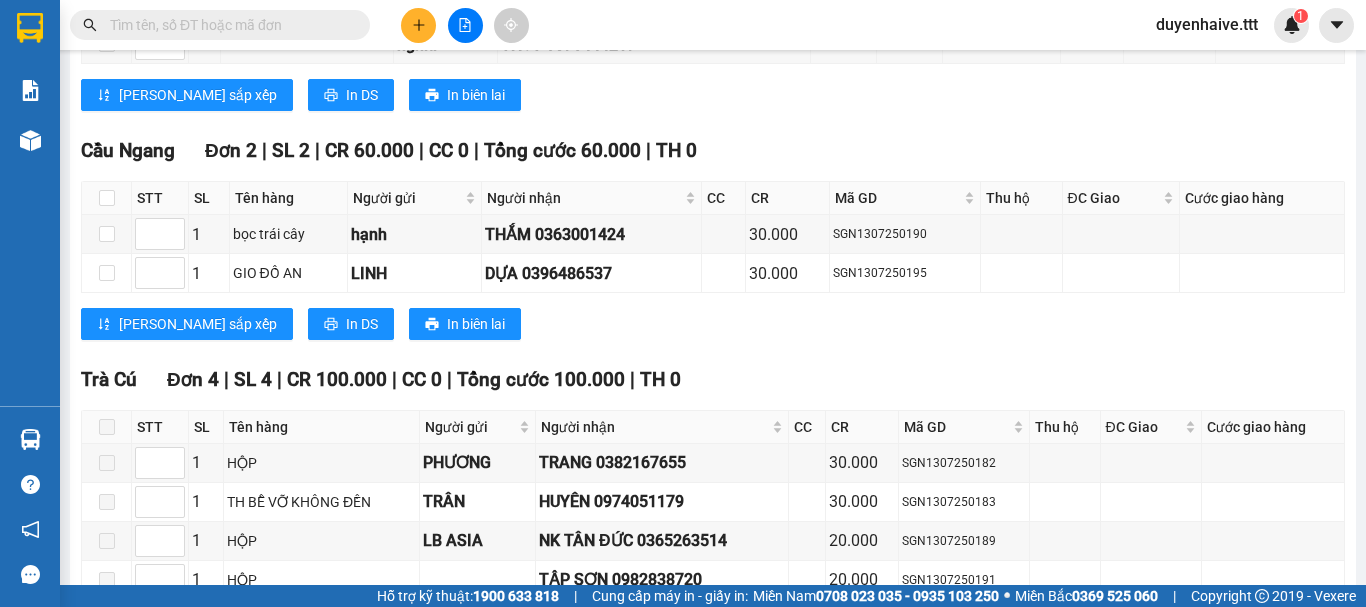 scroll, scrollTop: 1200, scrollLeft: 0, axis: vertical 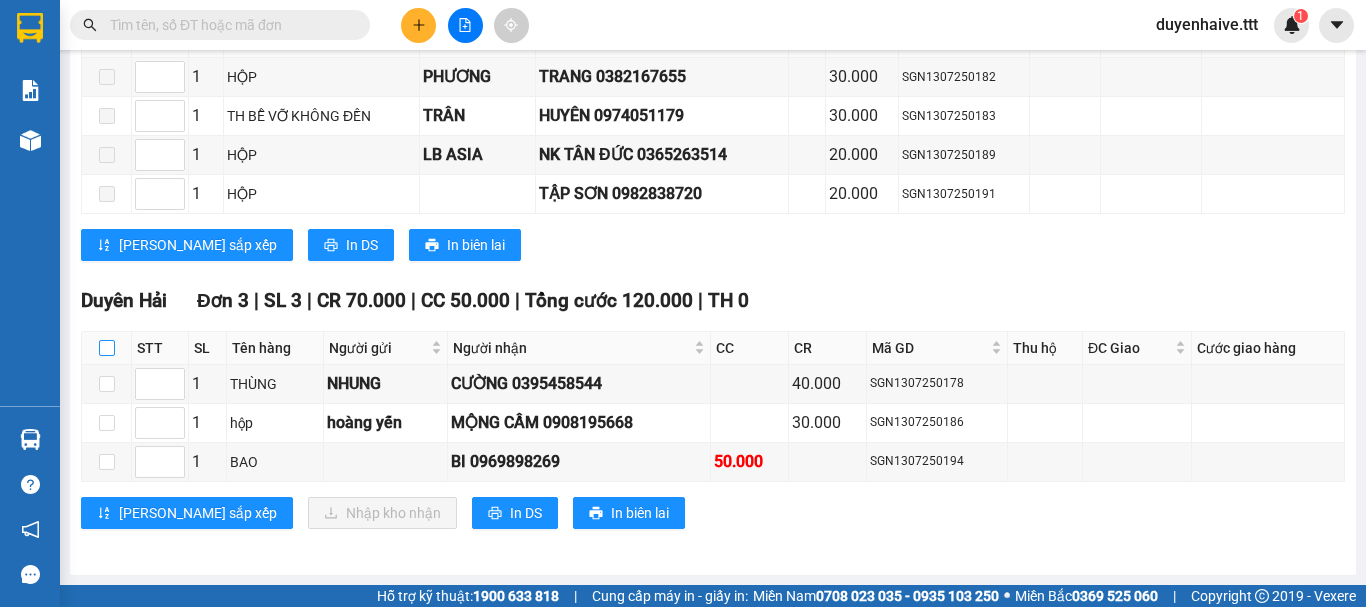 click at bounding box center [107, 348] 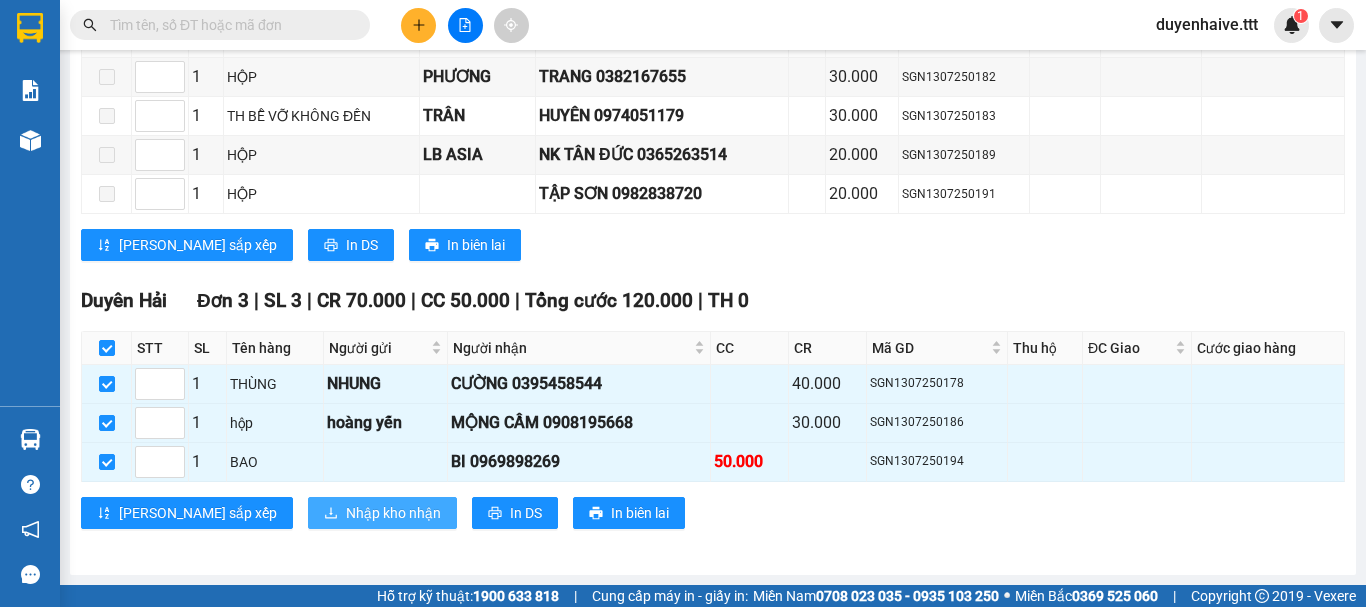 click on "Nhập kho nhận" at bounding box center [393, 513] 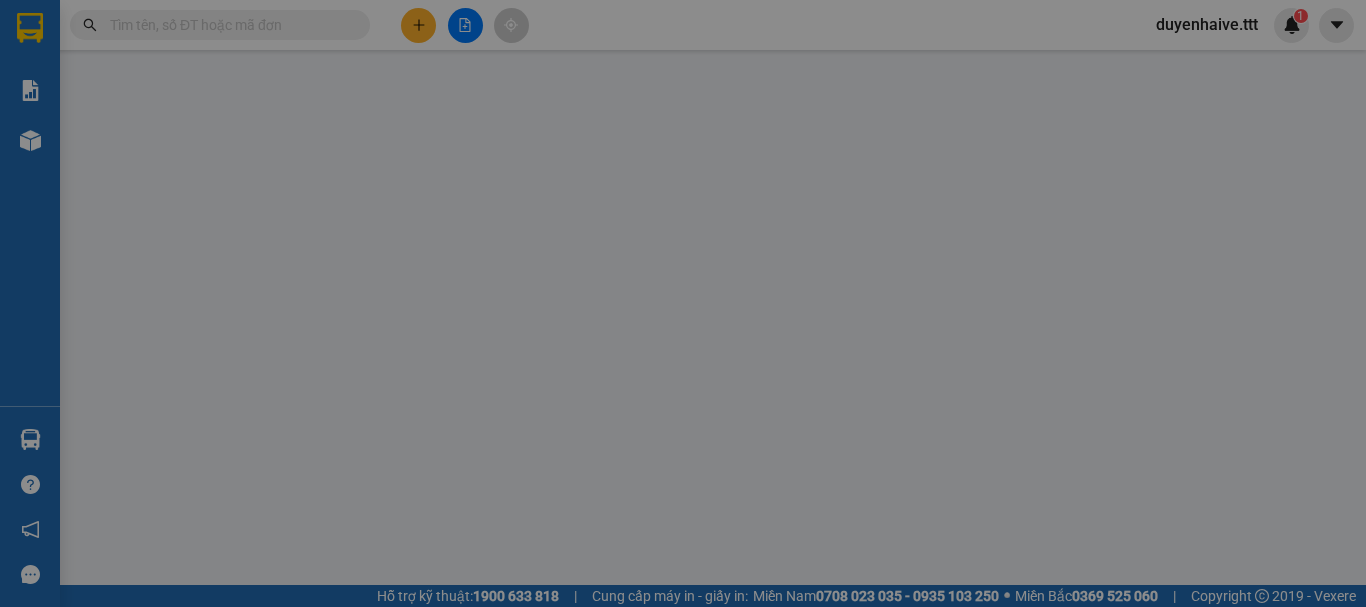 scroll, scrollTop: 0, scrollLeft: 0, axis: both 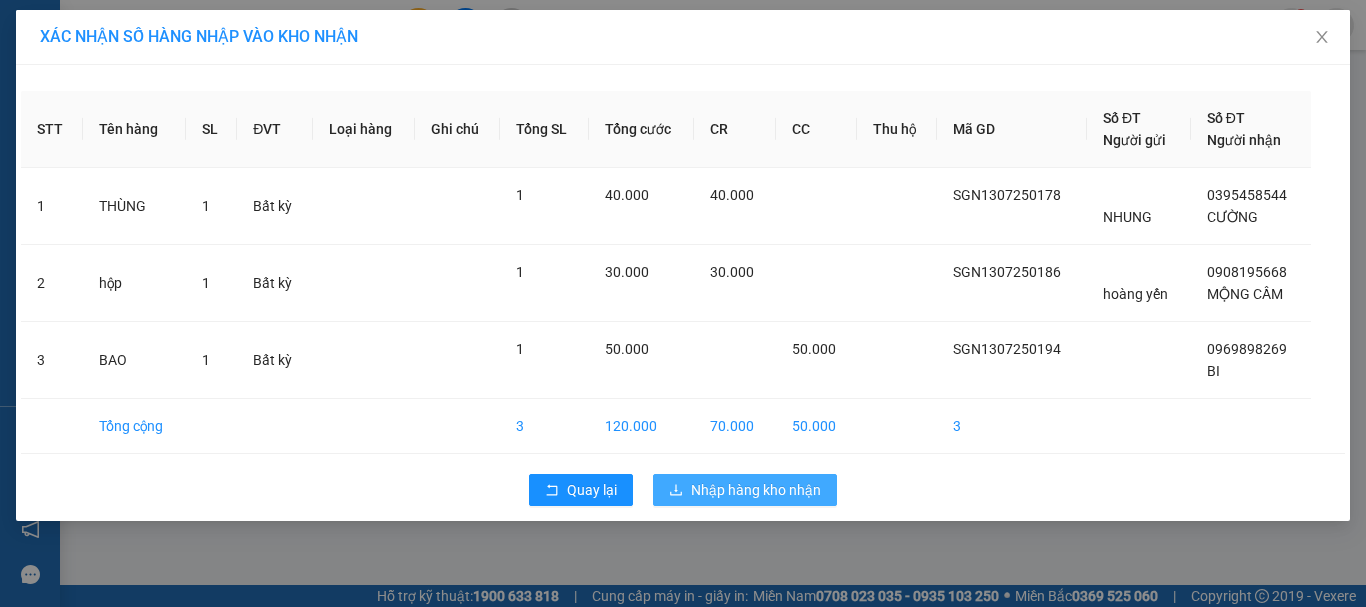 click on "Nhập hàng kho nhận" at bounding box center (756, 490) 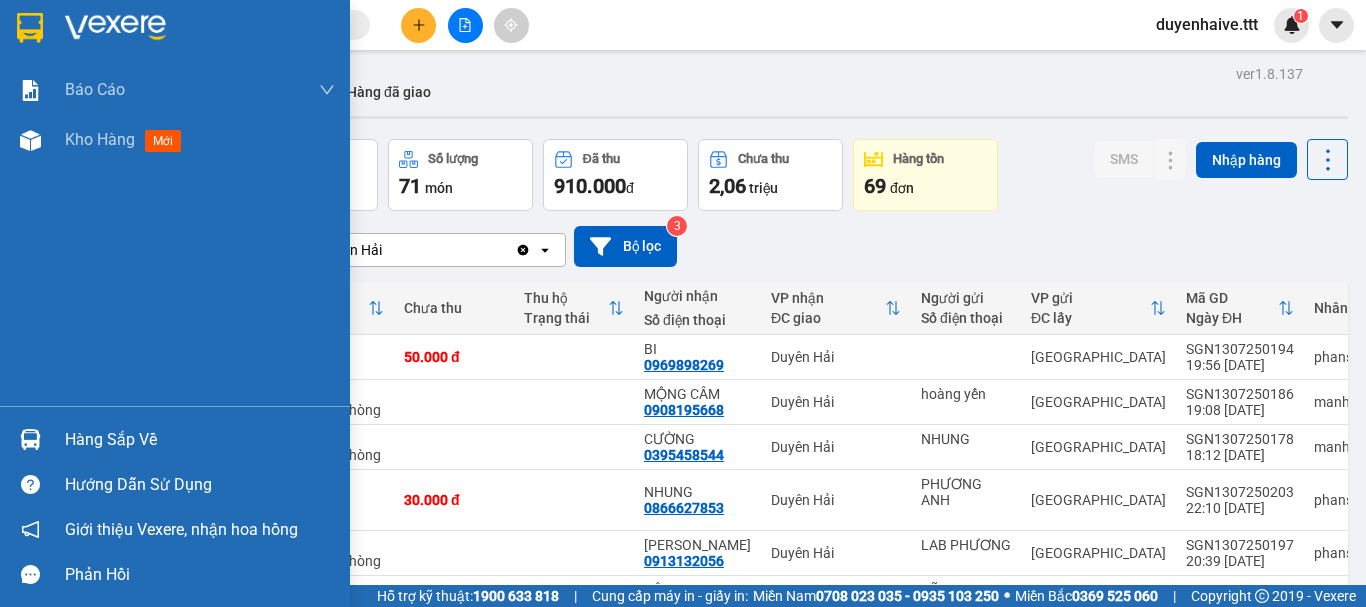 click on "Hàng sắp về" at bounding box center [200, 440] 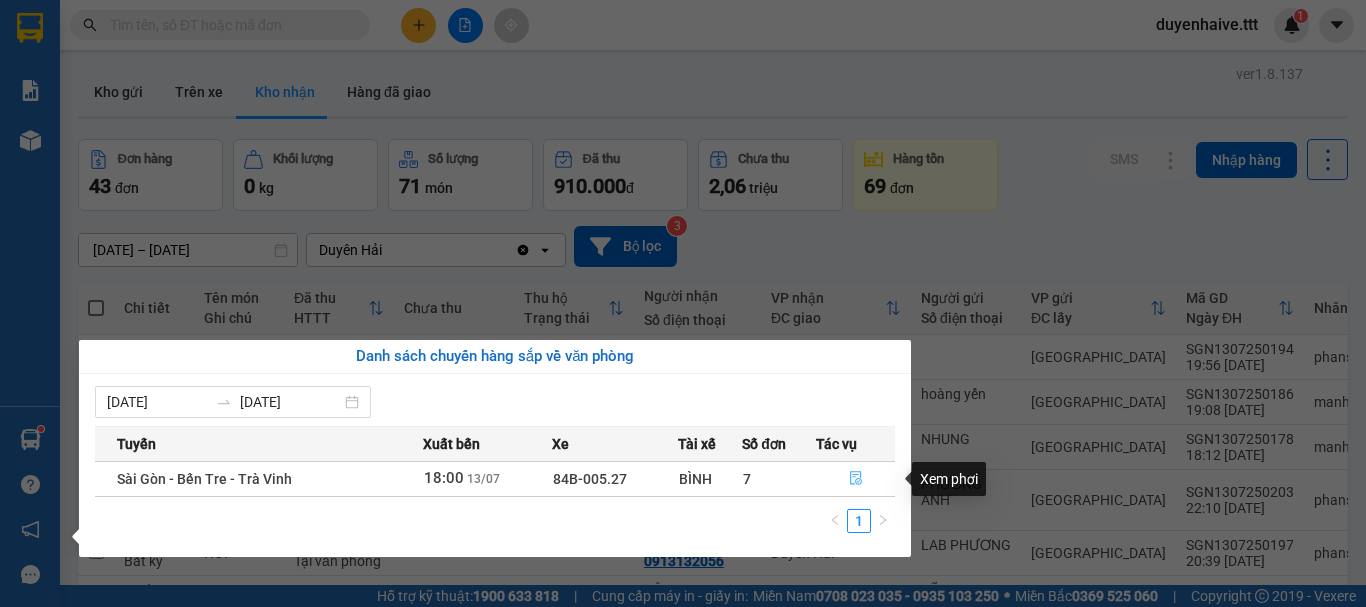 click 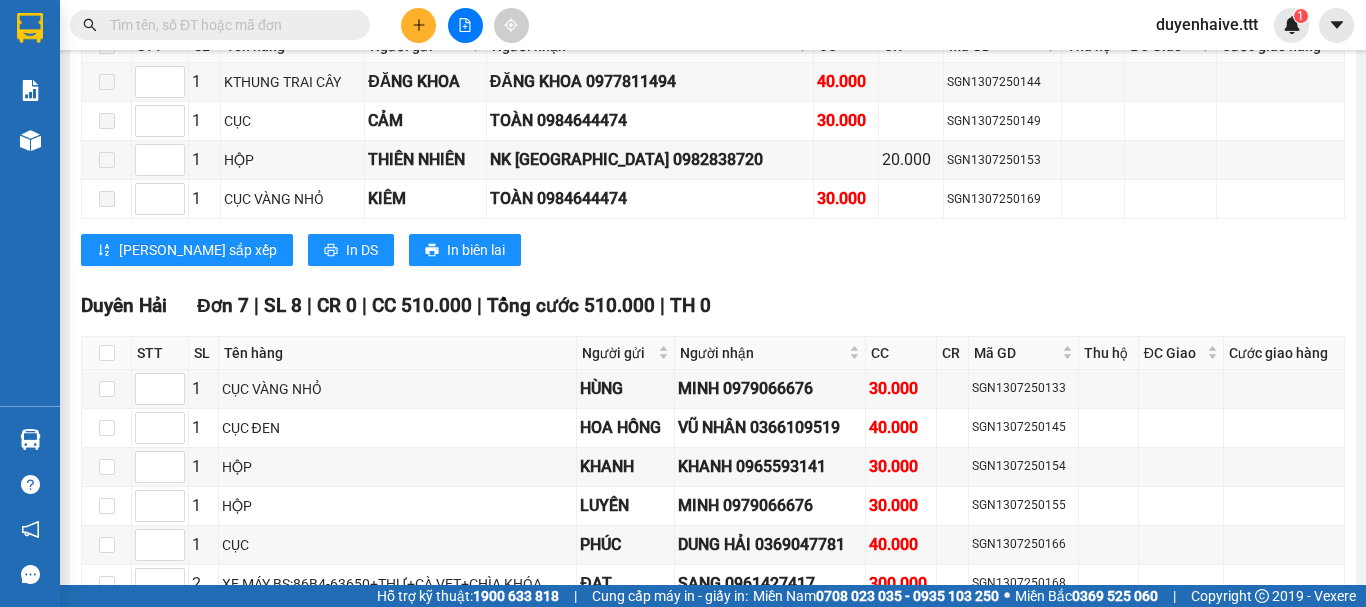 scroll, scrollTop: 2178, scrollLeft: 0, axis: vertical 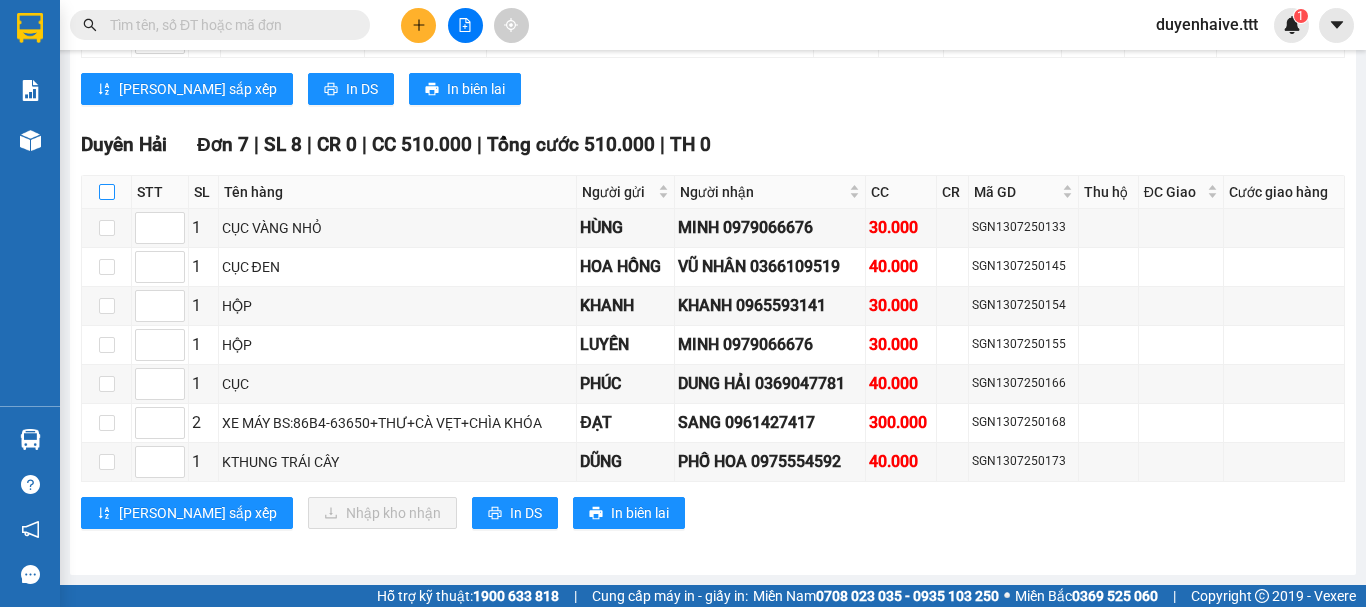 click at bounding box center [107, 192] 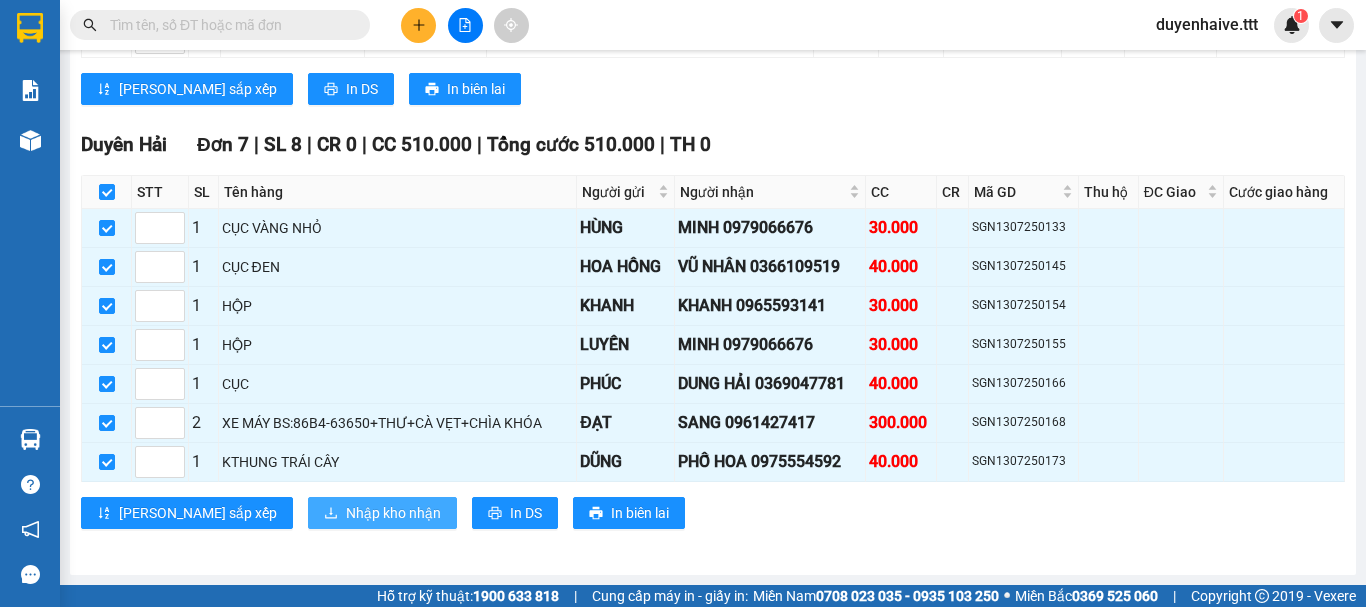 click on "Nhập kho nhận" at bounding box center [393, 513] 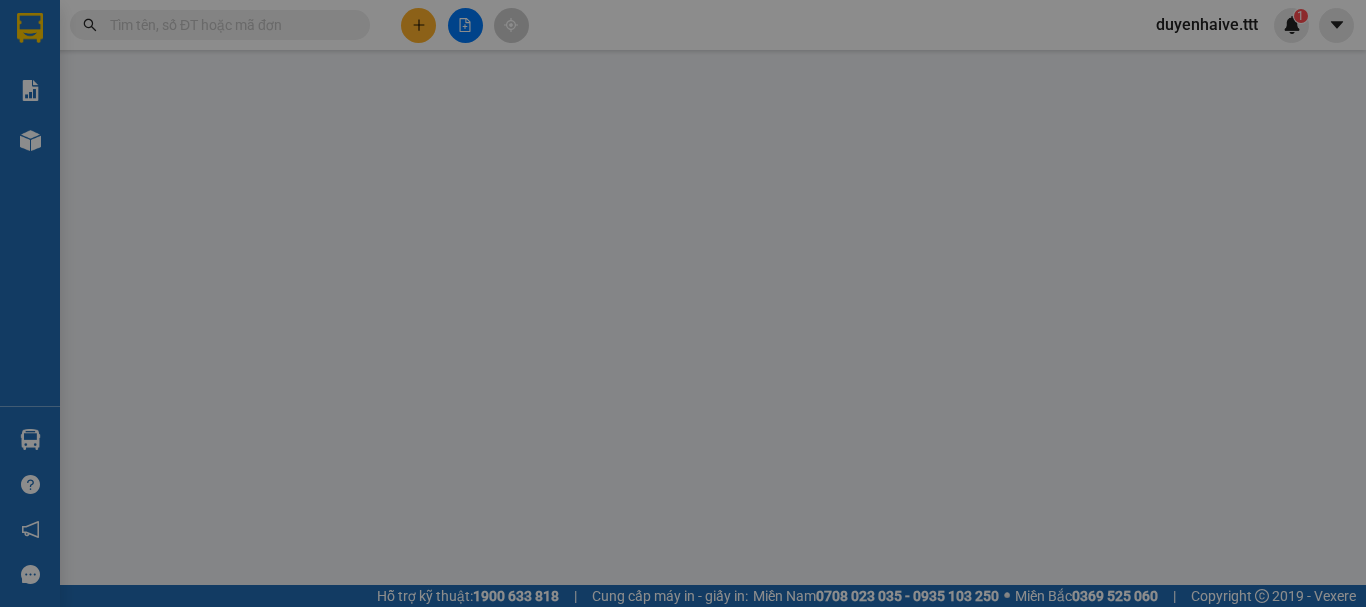 scroll, scrollTop: 0, scrollLeft: 0, axis: both 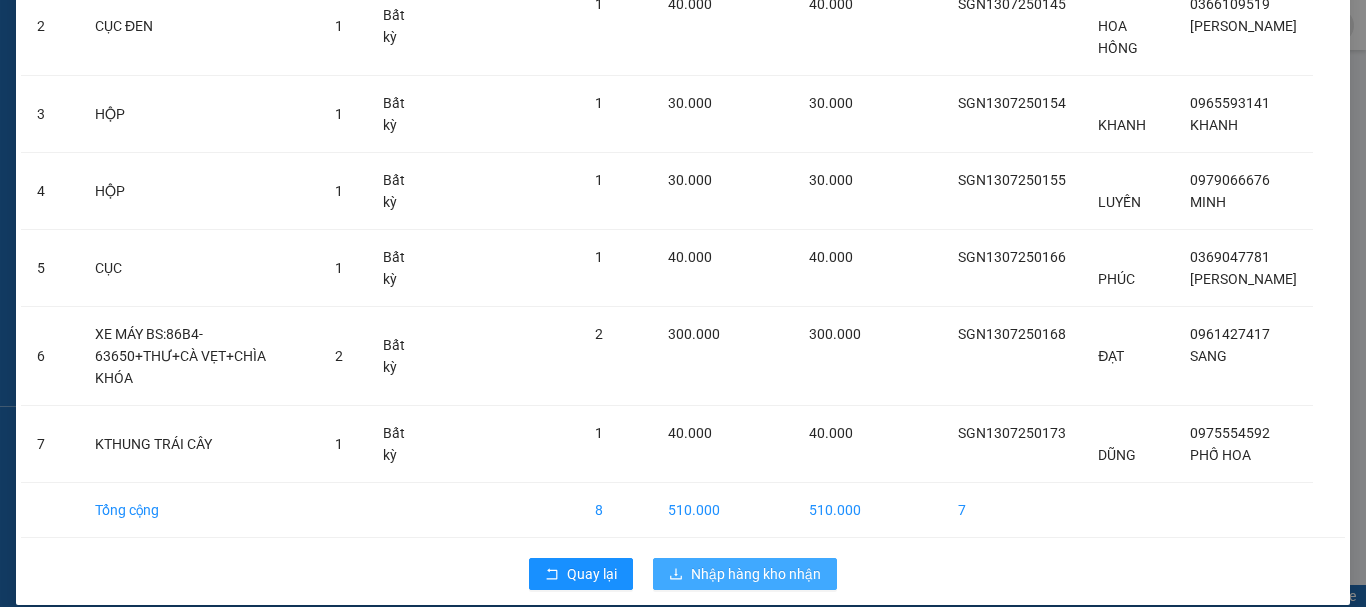 click on "Nhập hàng kho nhận" at bounding box center (756, 574) 